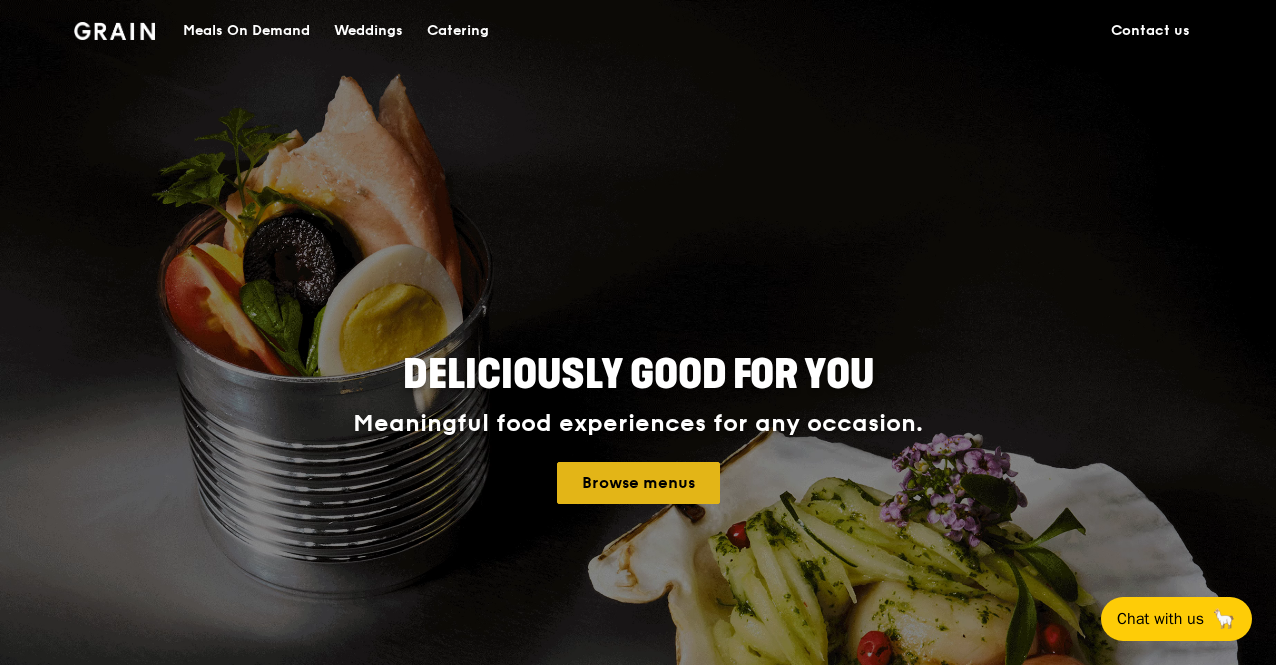 scroll, scrollTop: 0, scrollLeft: 0, axis: both 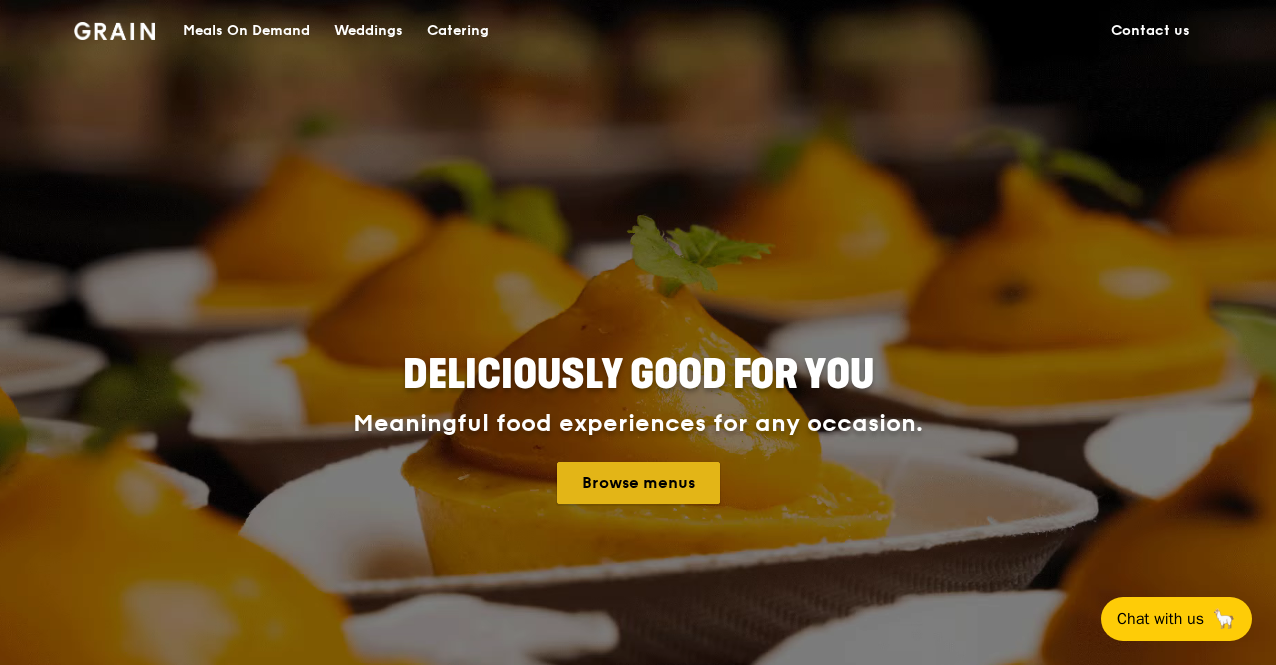 click on "Browse menus" at bounding box center (638, 483) 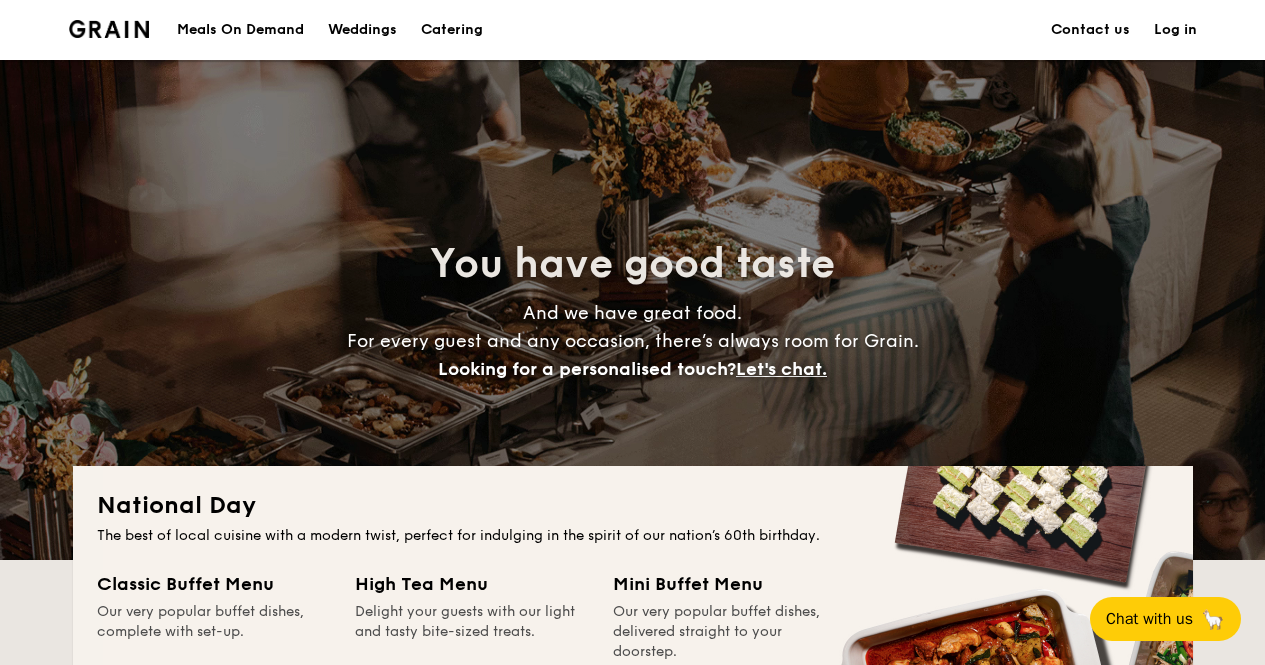 scroll, scrollTop: 0, scrollLeft: 0, axis: both 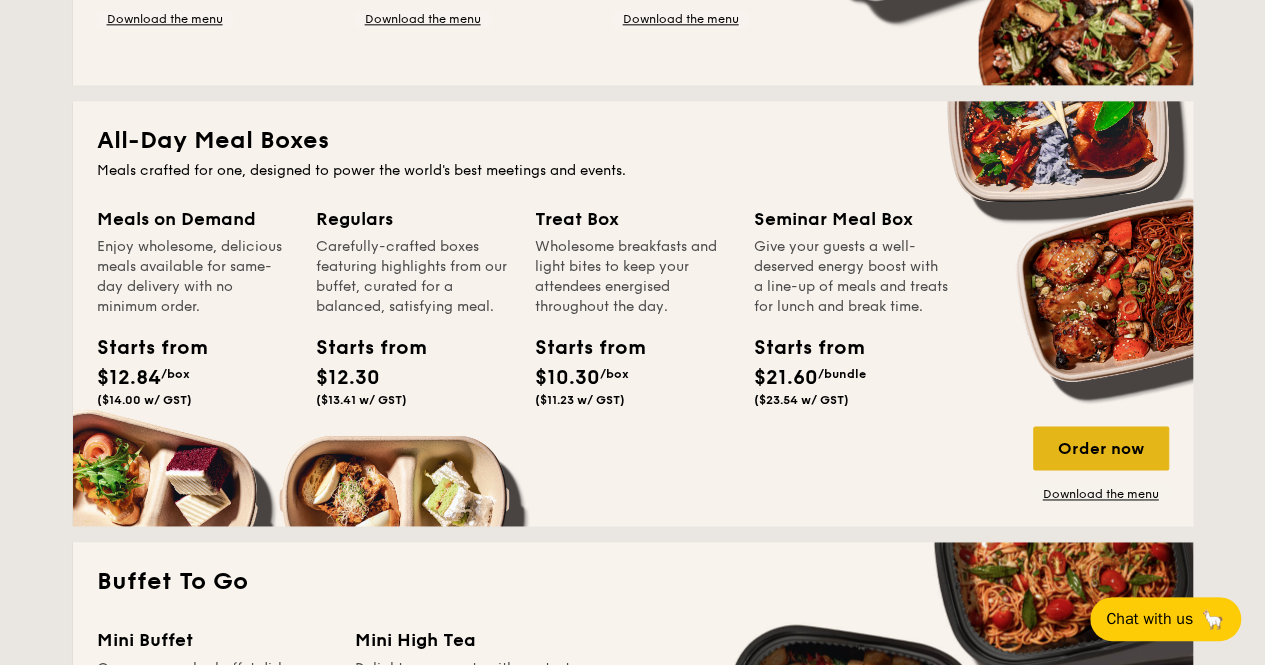 click on "Order now" at bounding box center [1101, 448] 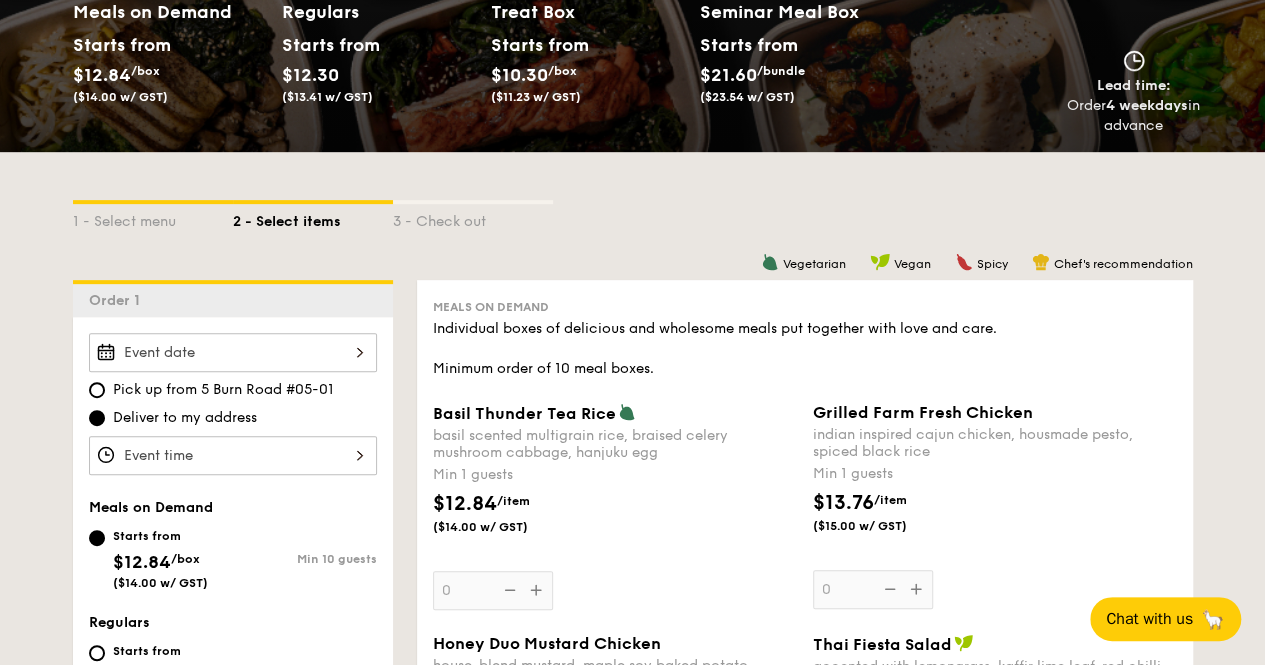 scroll, scrollTop: 376, scrollLeft: 0, axis: vertical 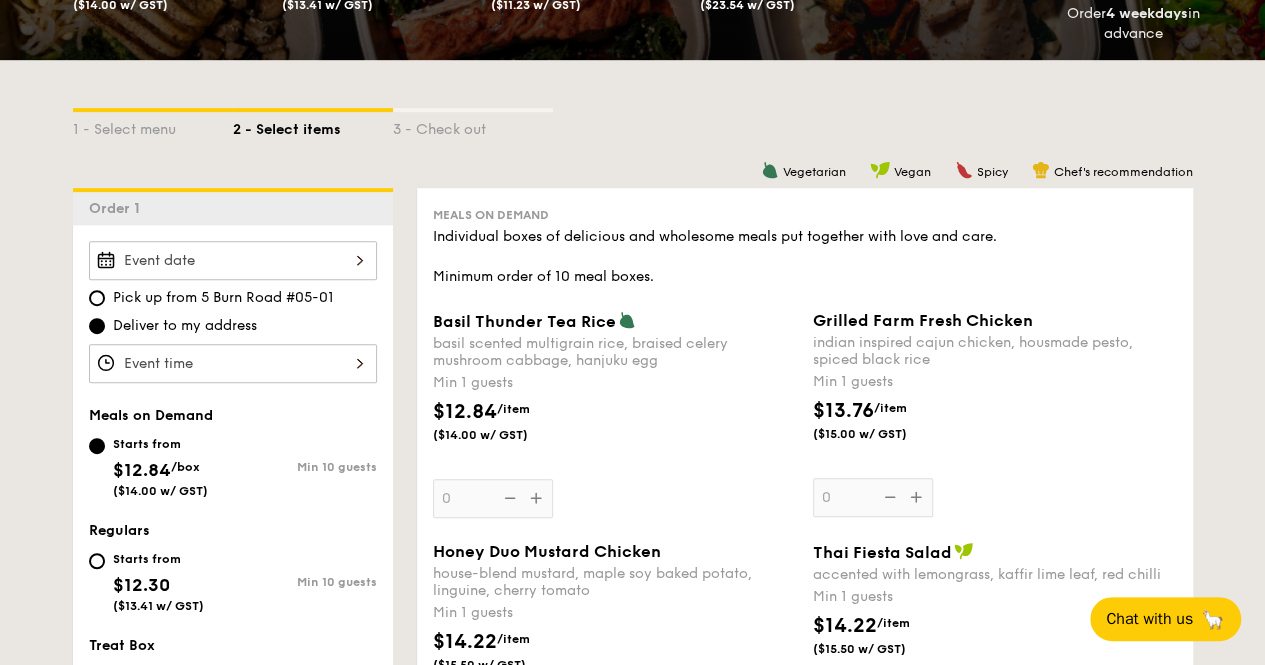 click on "Min 1 guests" at bounding box center [615, 383] 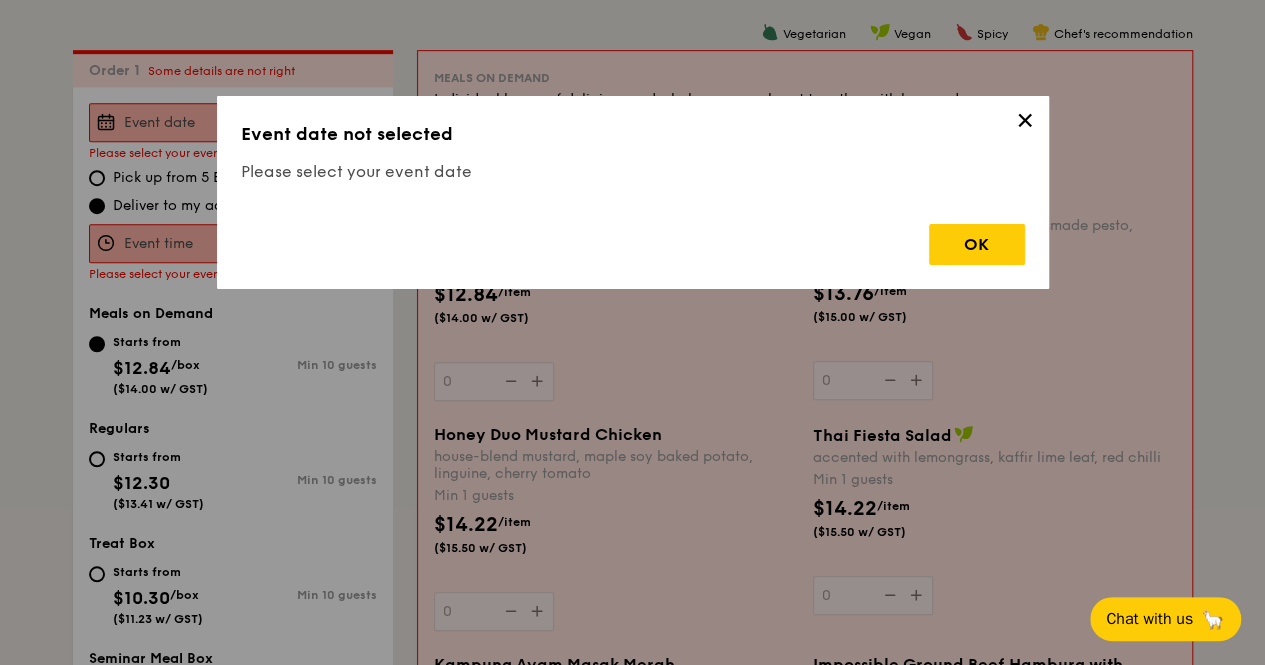 scroll, scrollTop: 534, scrollLeft: 0, axis: vertical 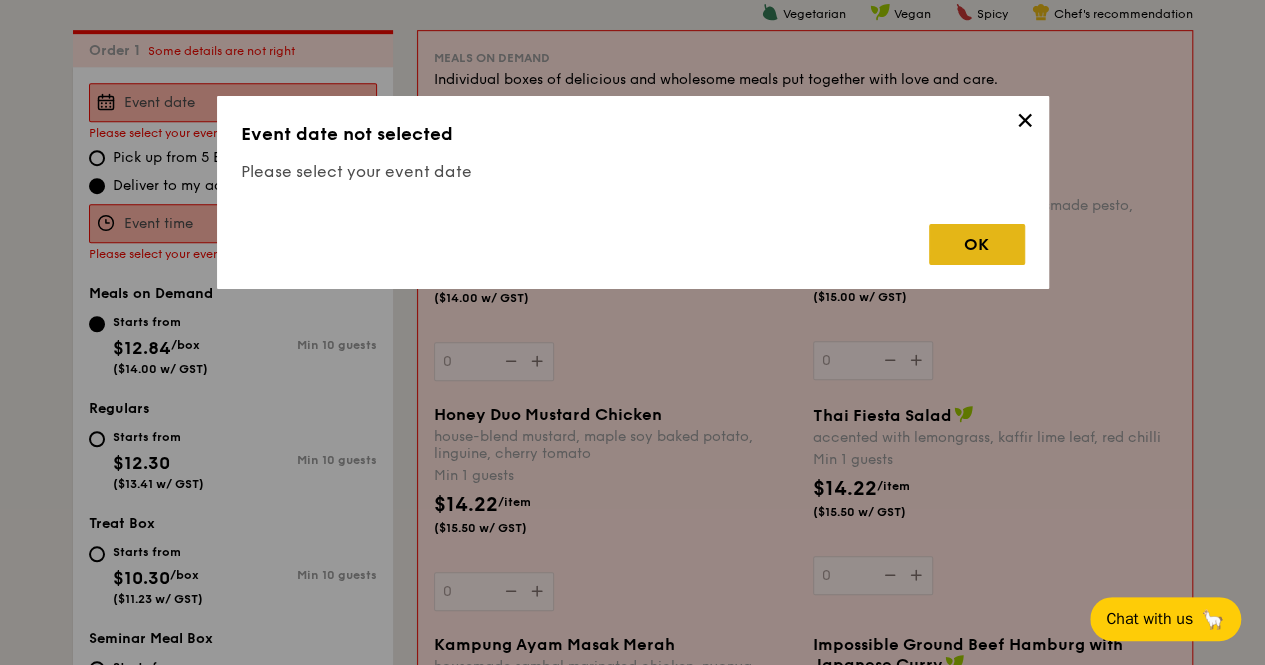 click on "OK" at bounding box center (977, 244) 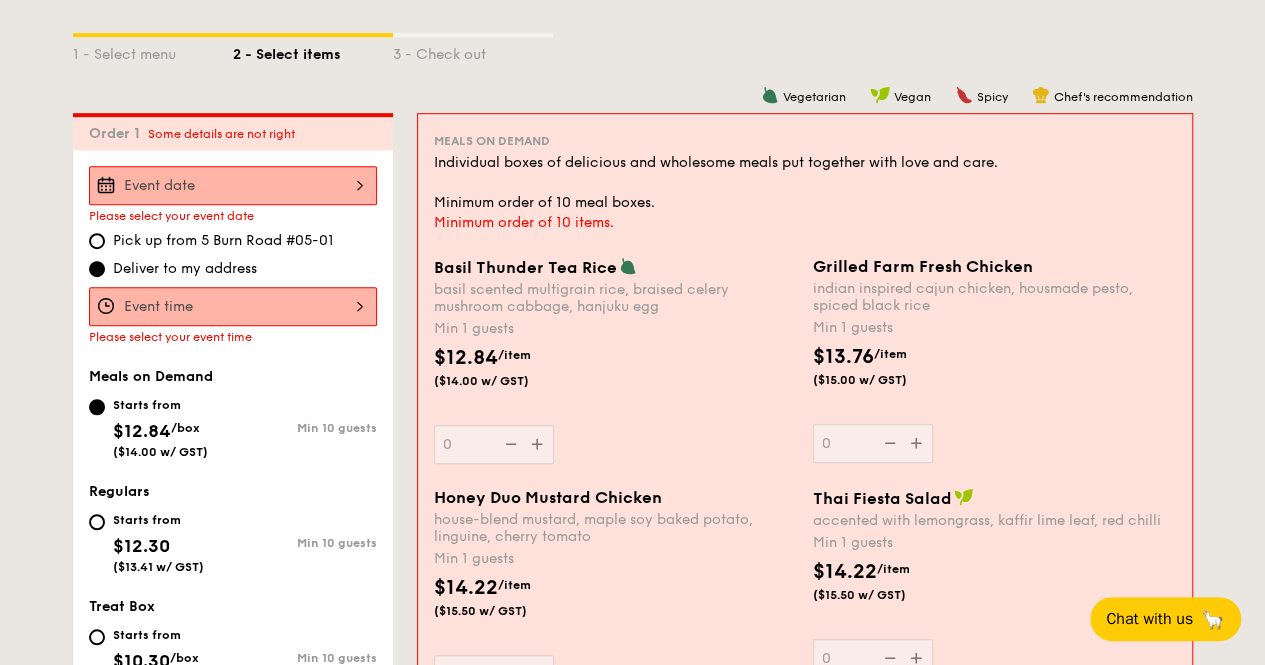 scroll, scrollTop: 450, scrollLeft: 0, axis: vertical 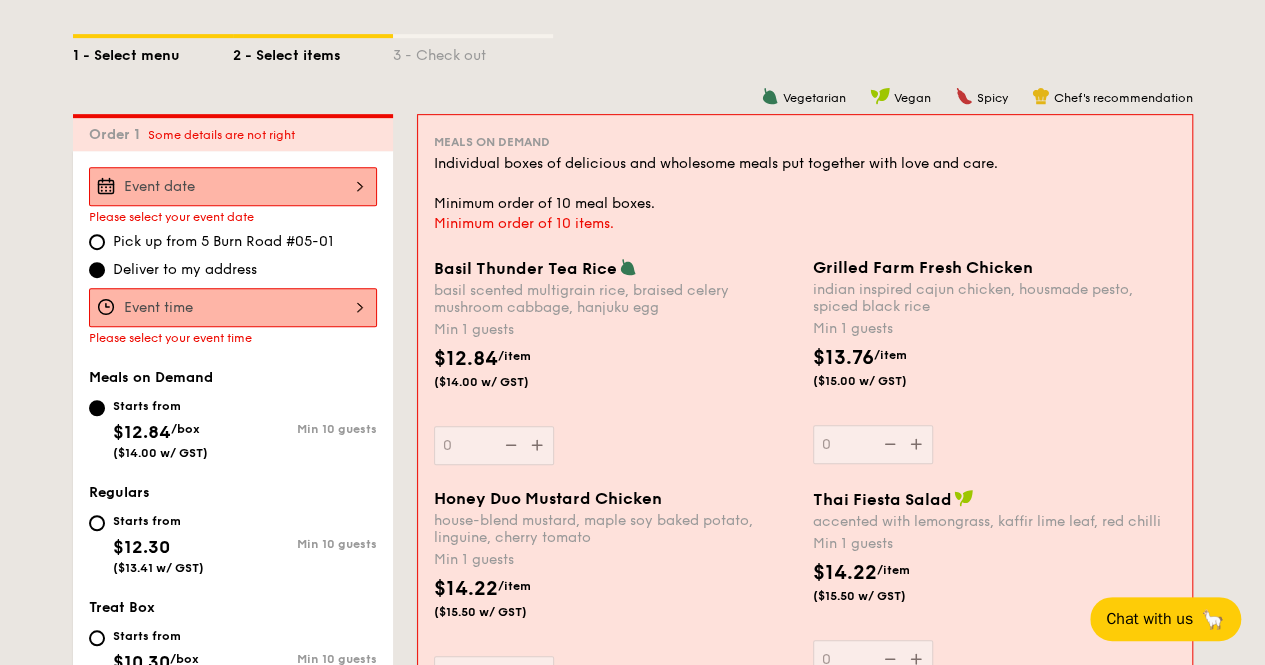 click on "1 - Select menu" at bounding box center (153, 52) 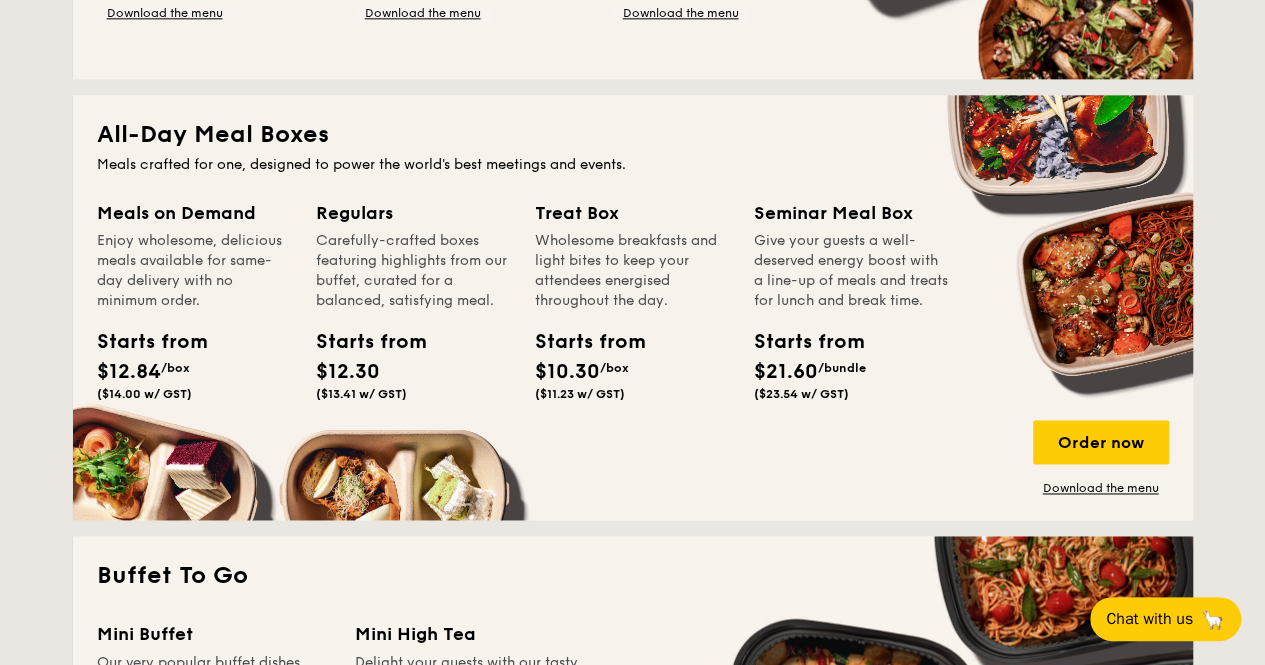 scroll, scrollTop: 1283, scrollLeft: 0, axis: vertical 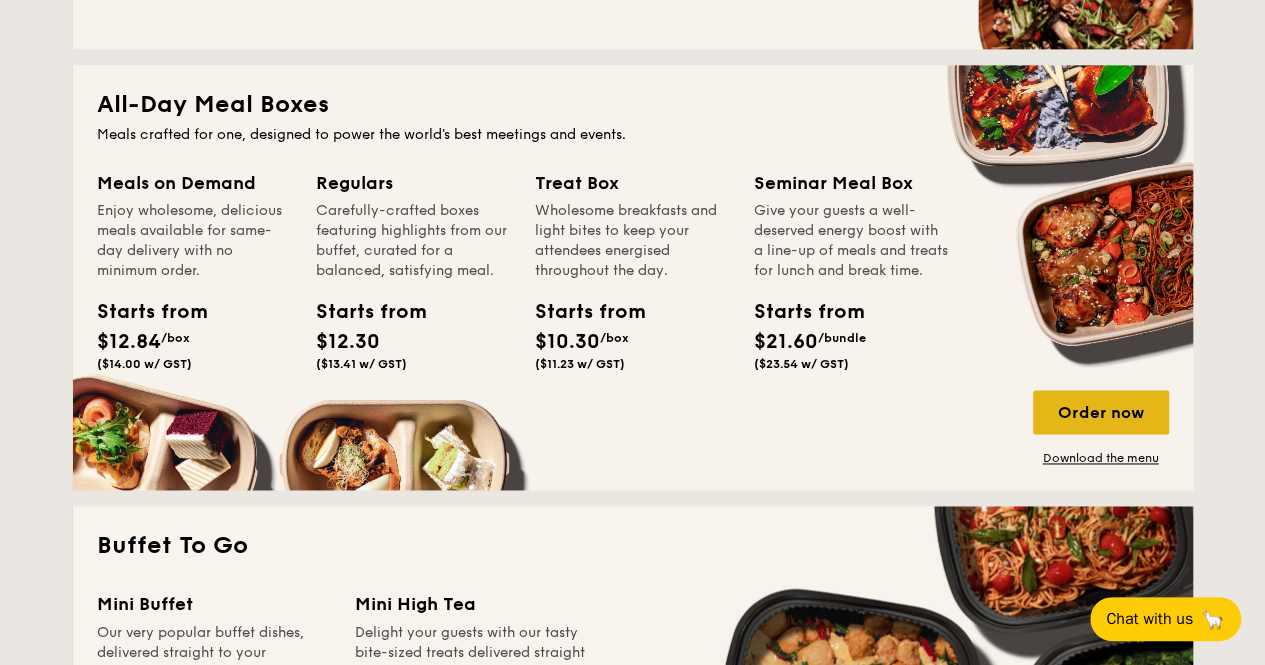 click on "Order now" at bounding box center (1101, 412) 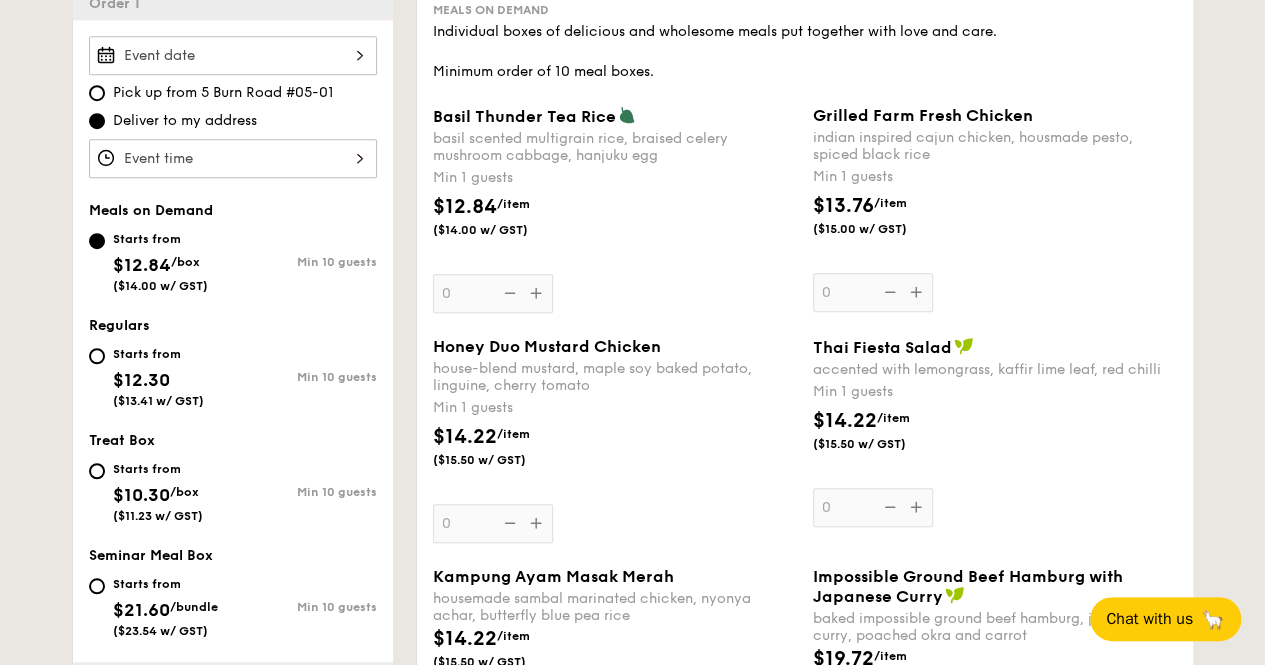 scroll, scrollTop: 582, scrollLeft: 0, axis: vertical 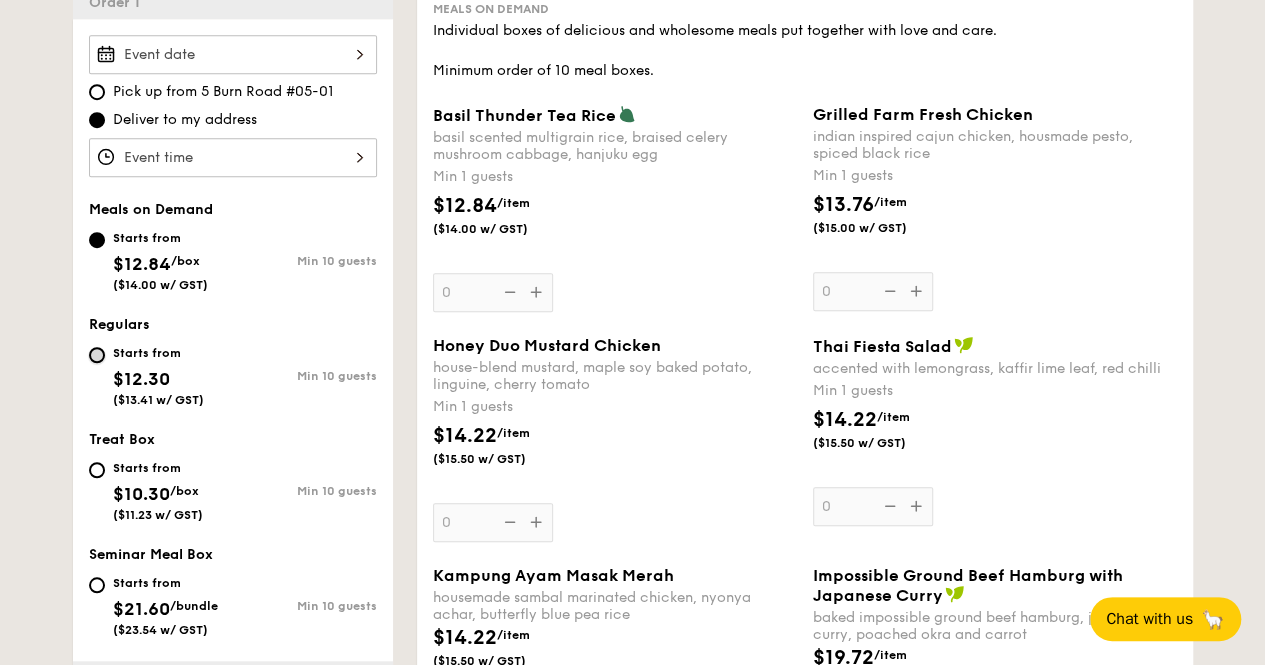 click on "Starts from
$12.30
($13.41 w/ GST)
Min 10 guests" at bounding box center (97, 355) 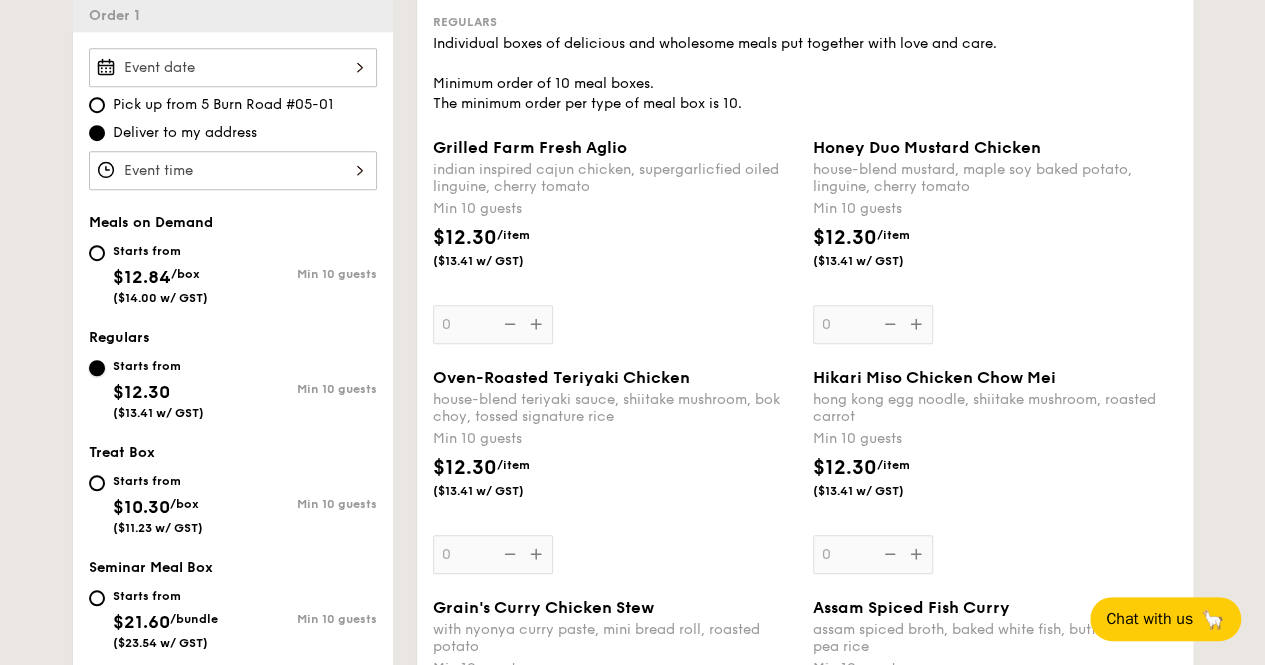 scroll, scrollTop: 570, scrollLeft: 0, axis: vertical 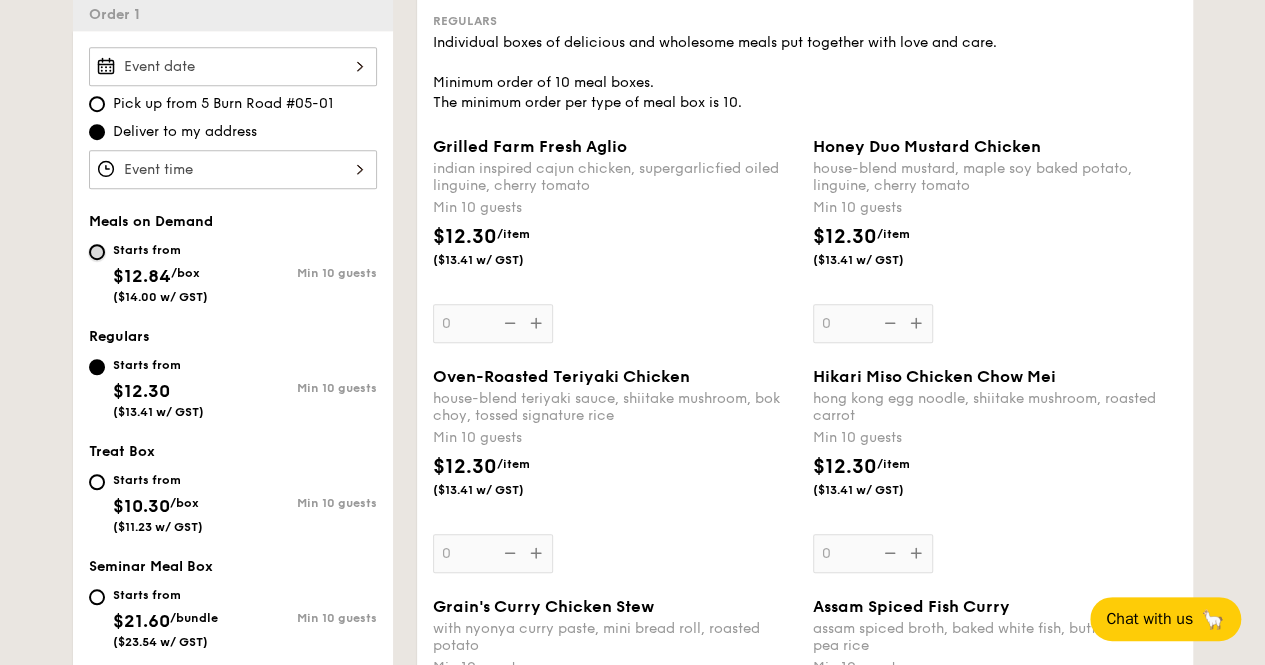 click on "Starts from
$12.84
/box
($14.00 w/ GST)
Min 10 guests" at bounding box center (97, 252) 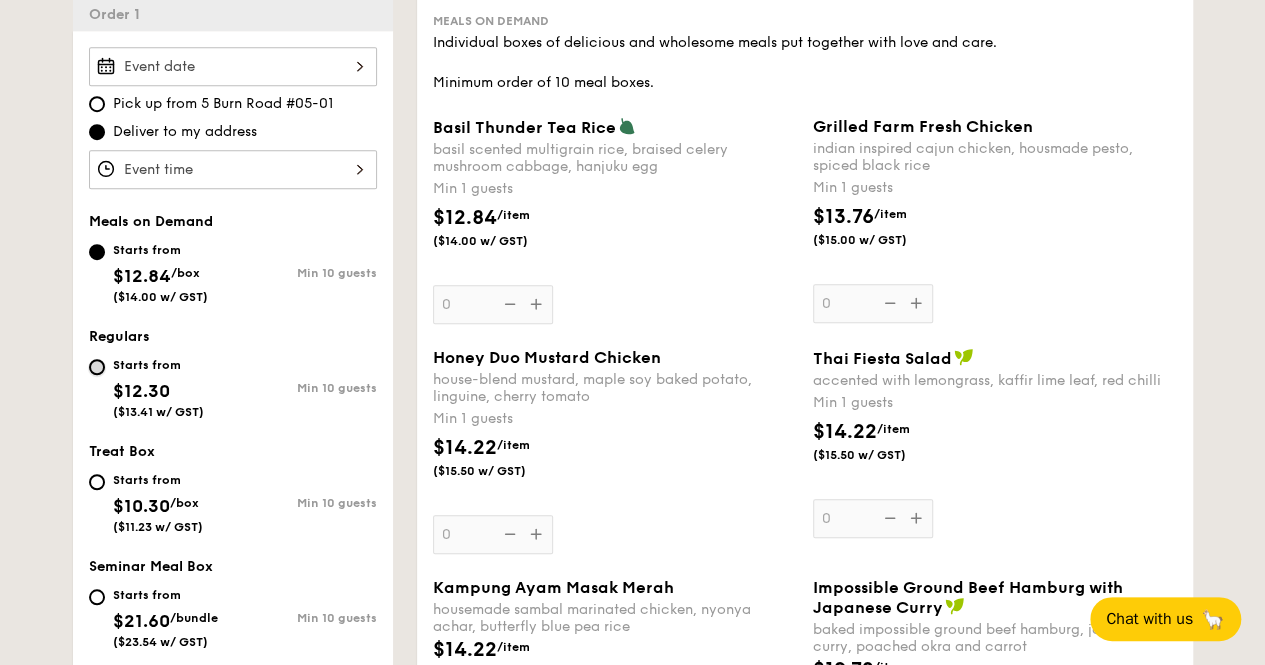 click on "Starts from
$12.30
($13.41 w/ GST)
Min 10 guests" at bounding box center (97, 367) 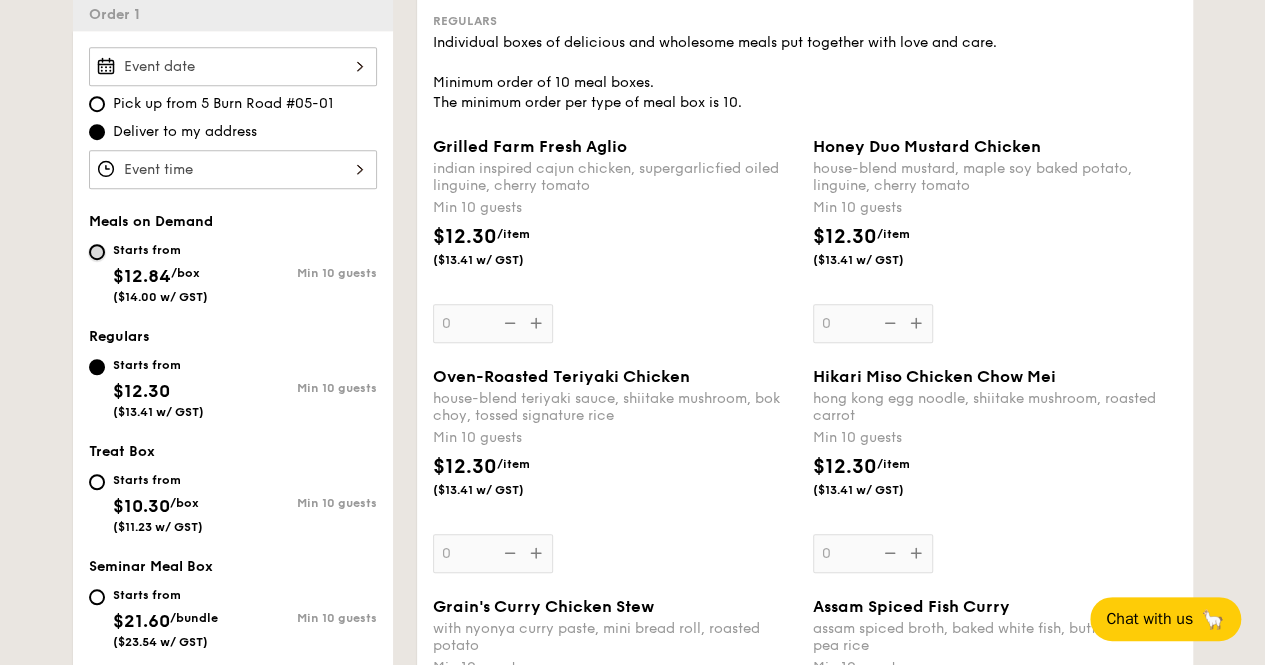 click on "Starts from
$12.84
/box
($14.00 w/ GST)
Min 10 guests" at bounding box center (97, 252) 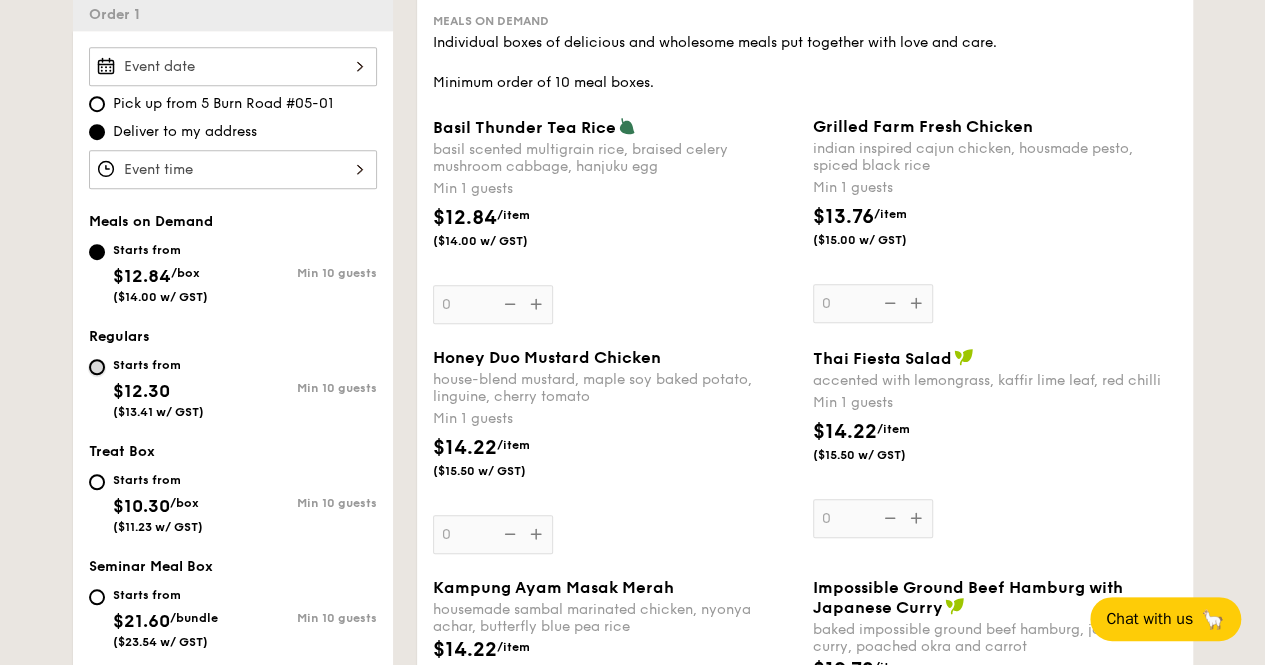 click on "Starts from
$12.30
($13.41 w/ GST)
Min 10 guests" at bounding box center (97, 367) 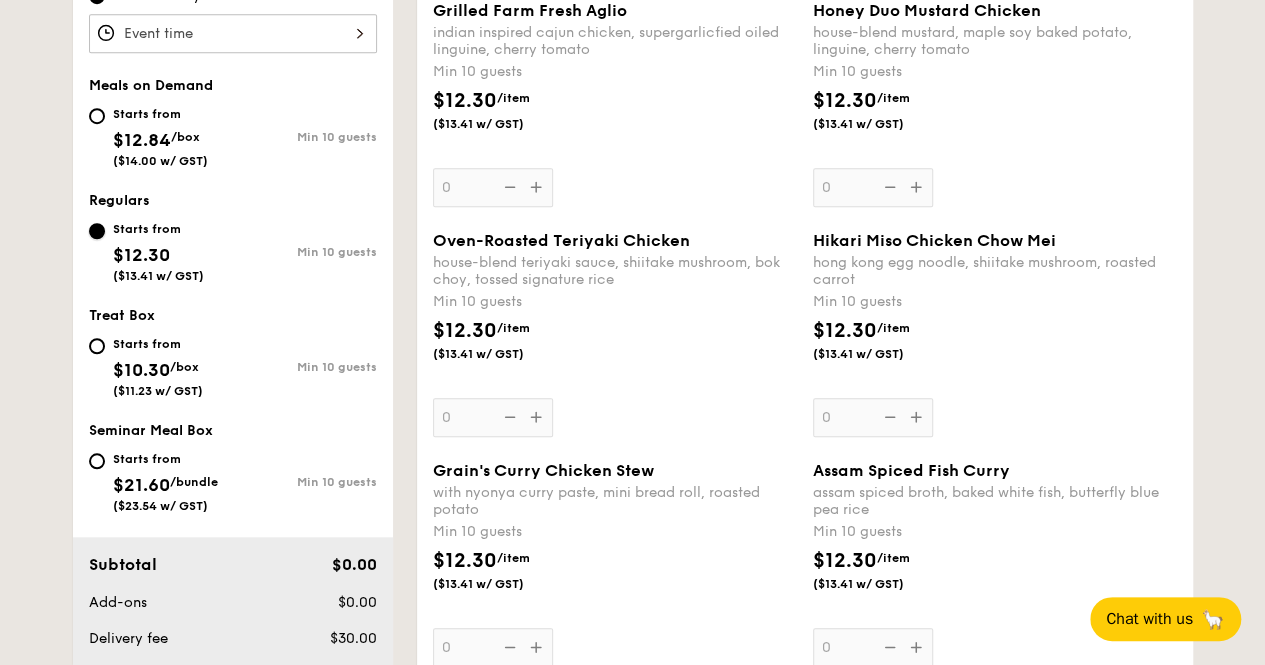 scroll, scrollTop: 705, scrollLeft: 0, axis: vertical 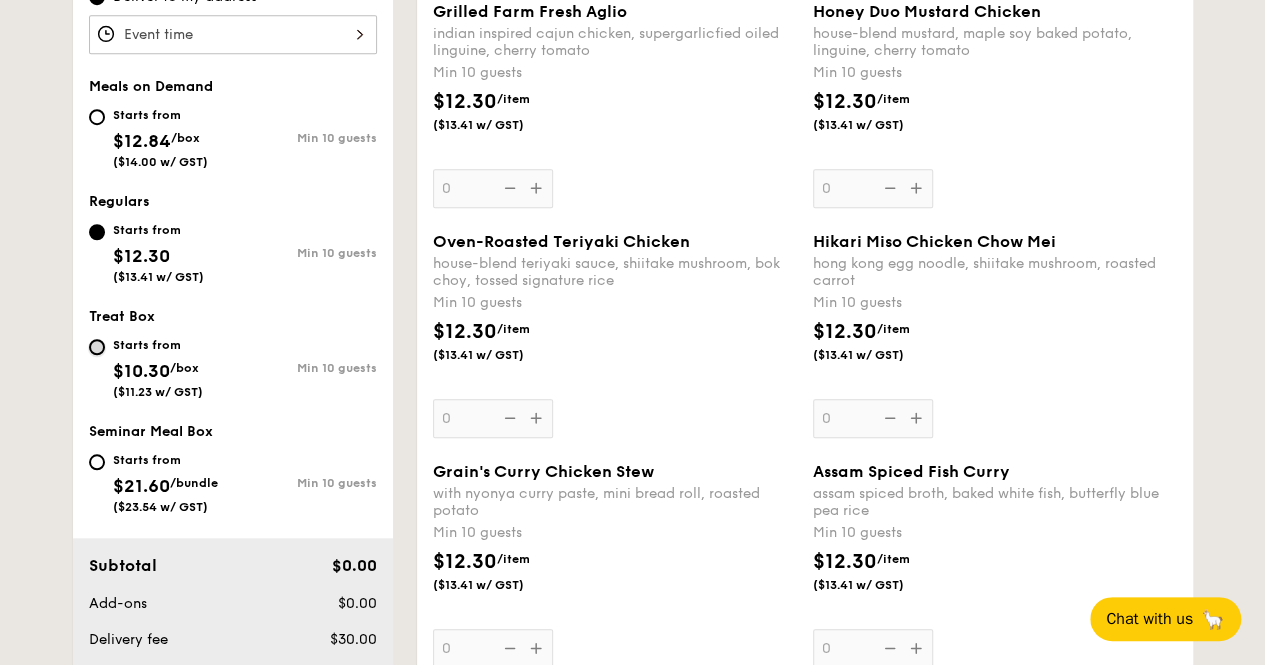 click on "Starts from
[PRICE]
/box
([PRICE] w/ GST)
Min 10 guests" at bounding box center (97, 347) 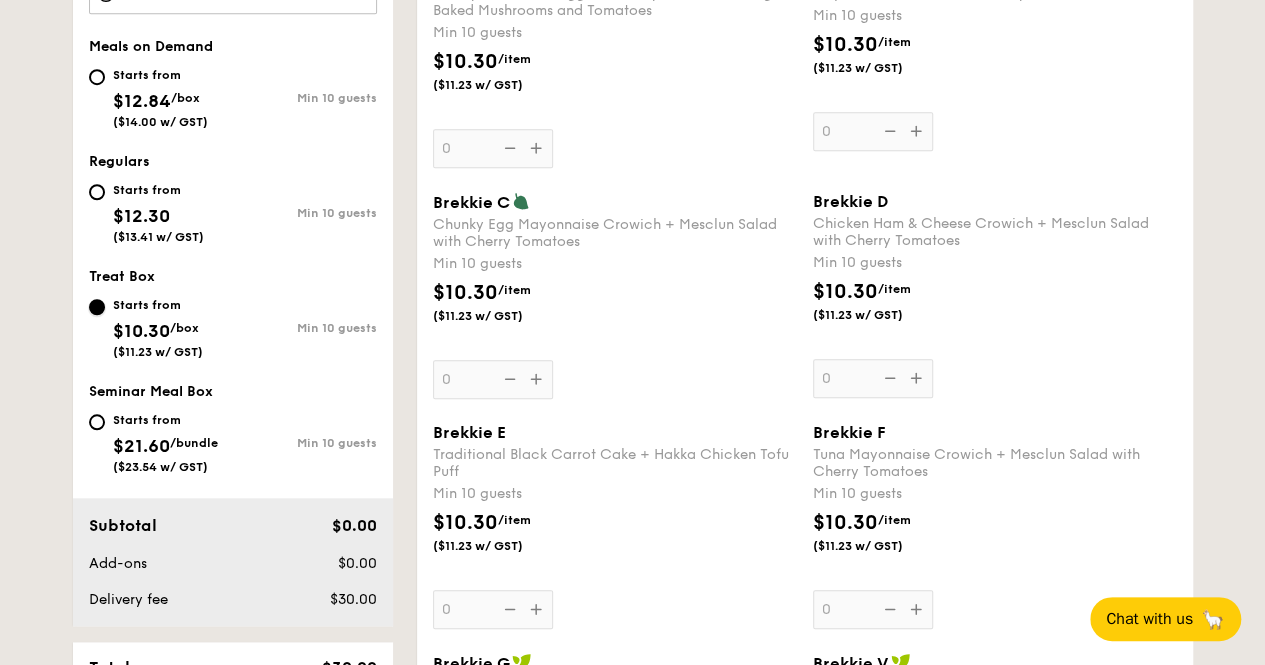 scroll, scrollTop: 865, scrollLeft: 0, axis: vertical 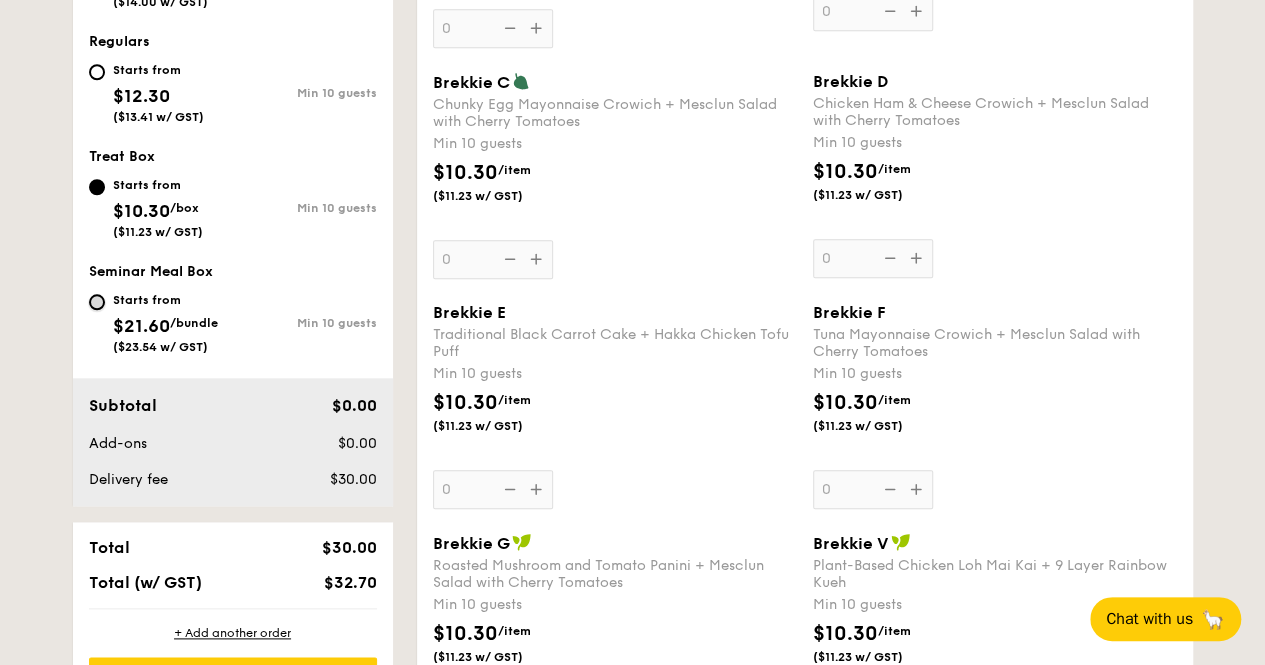 click on "Starts from
[PRICE]
/bundle
([PRICE] w/ GST)
Min 10 guests" at bounding box center [97, 302] 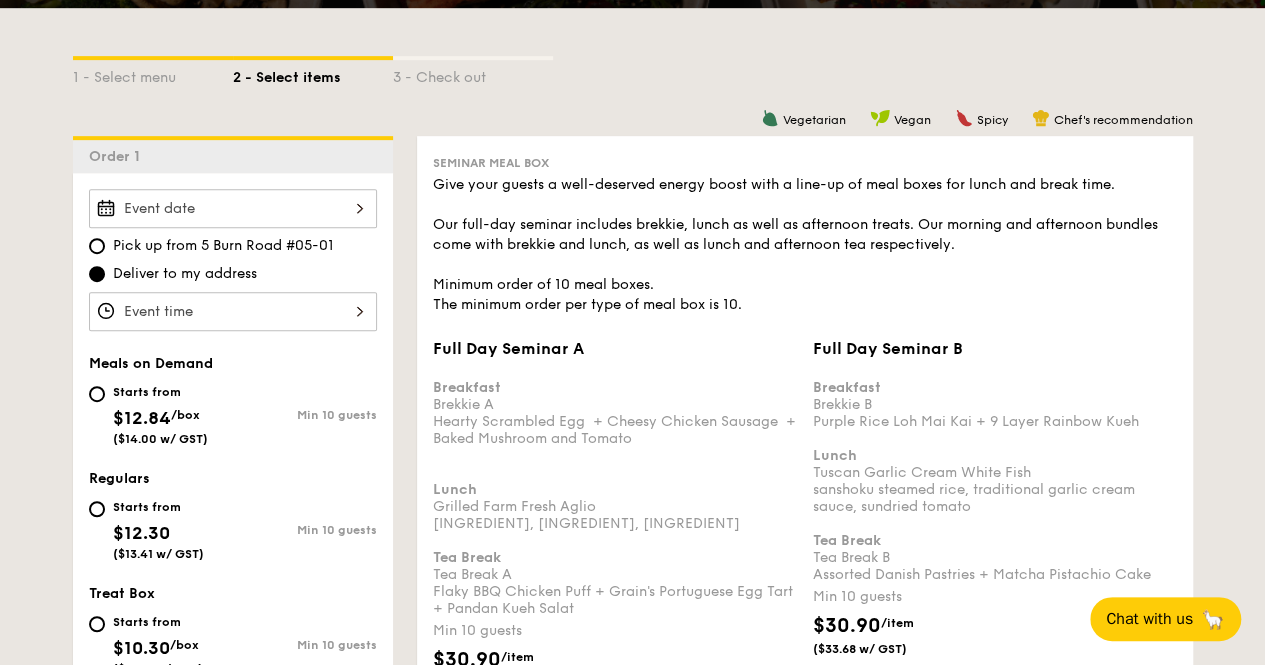scroll, scrollTop: 422, scrollLeft: 0, axis: vertical 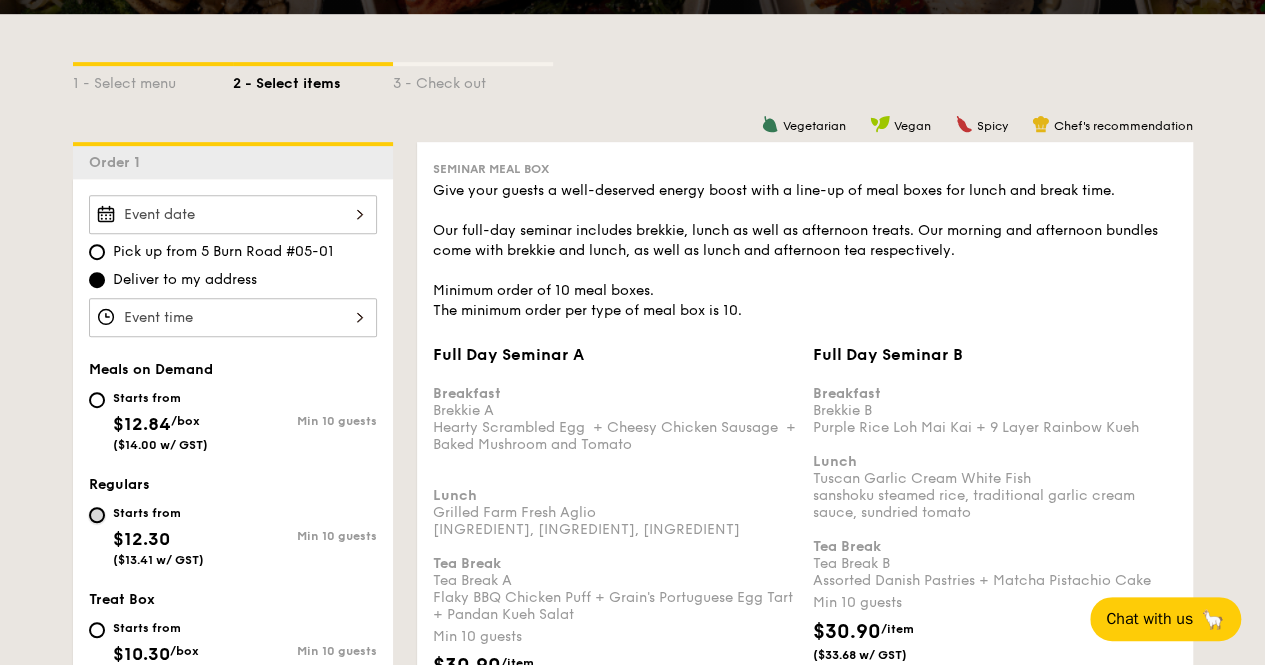click on "Starts from
$12.30
($13.41 w/ GST)
Min 10 guests" at bounding box center [97, 515] 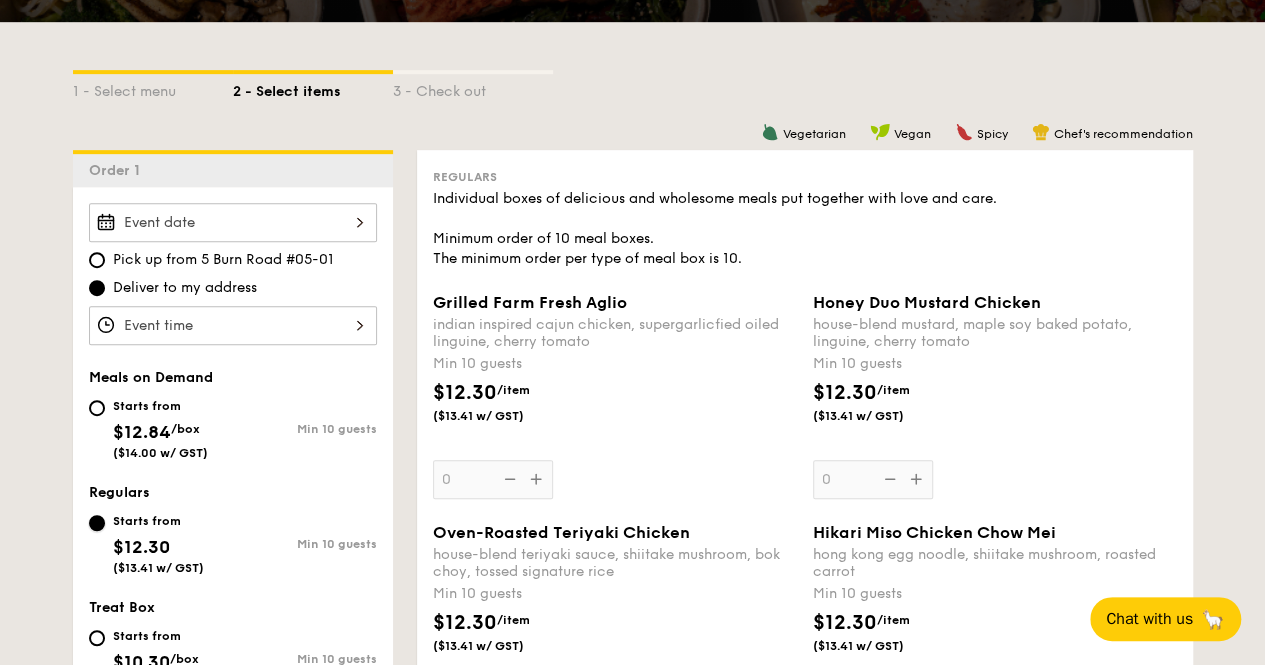 scroll, scrollTop: 395, scrollLeft: 0, axis: vertical 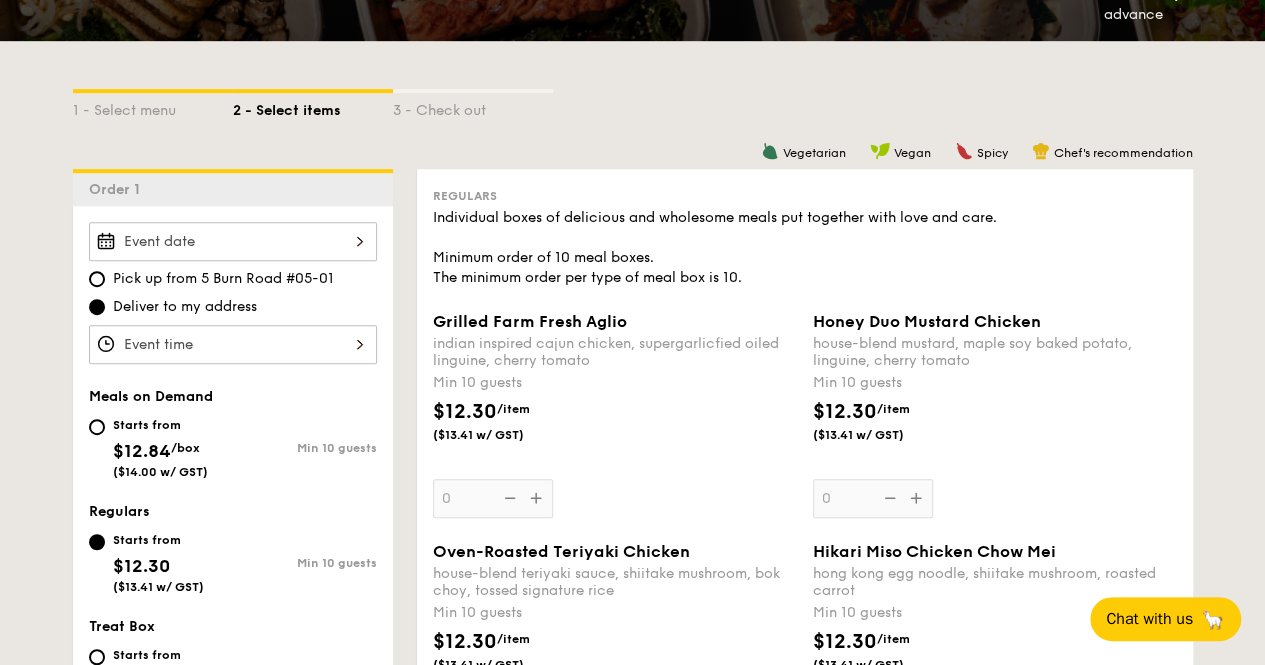 click on "[ITEM]
Min 10 guests
[PRICE]
([PRICE] w/ GST)
0" at bounding box center (995, 415) 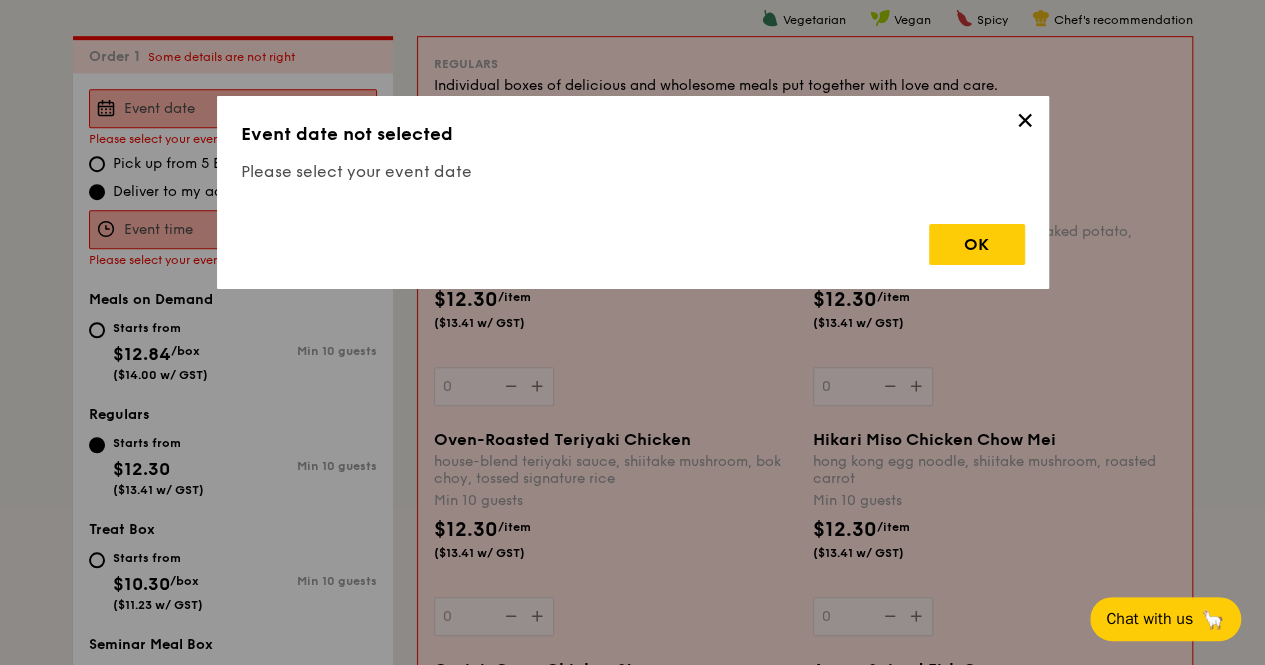 scroll, scrollTop: 534, scrollLeft: 0, axis: vertical 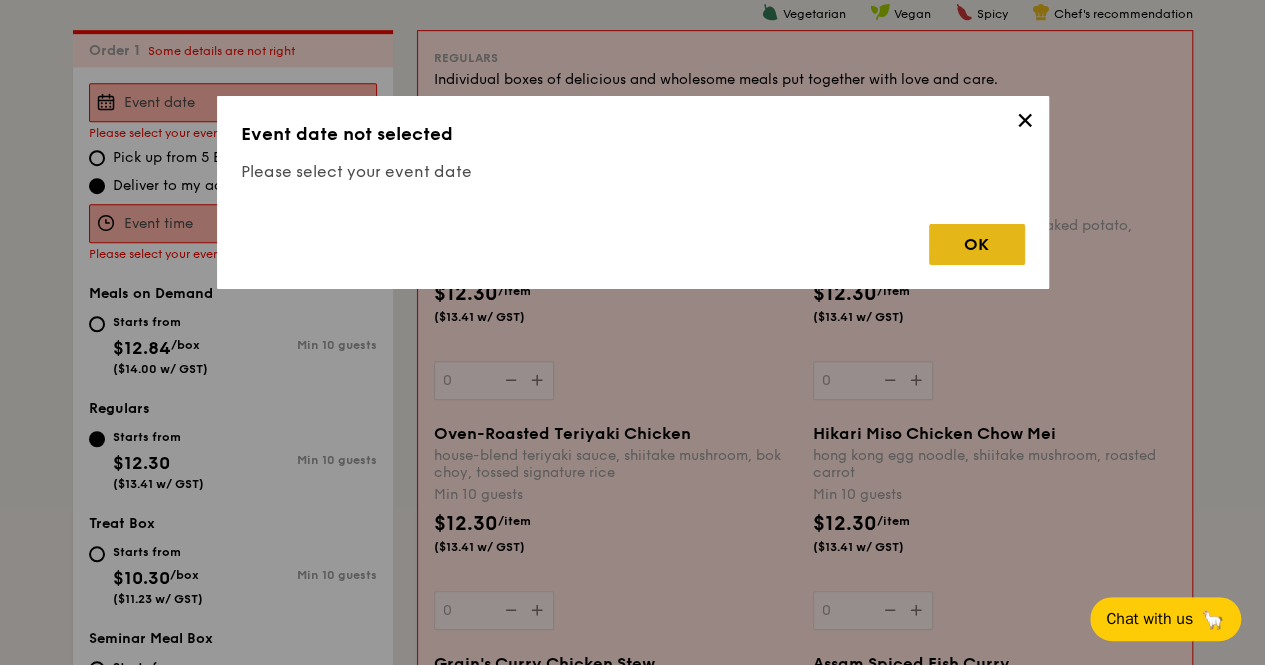 click on "OK" at bounding box center (977, 244) 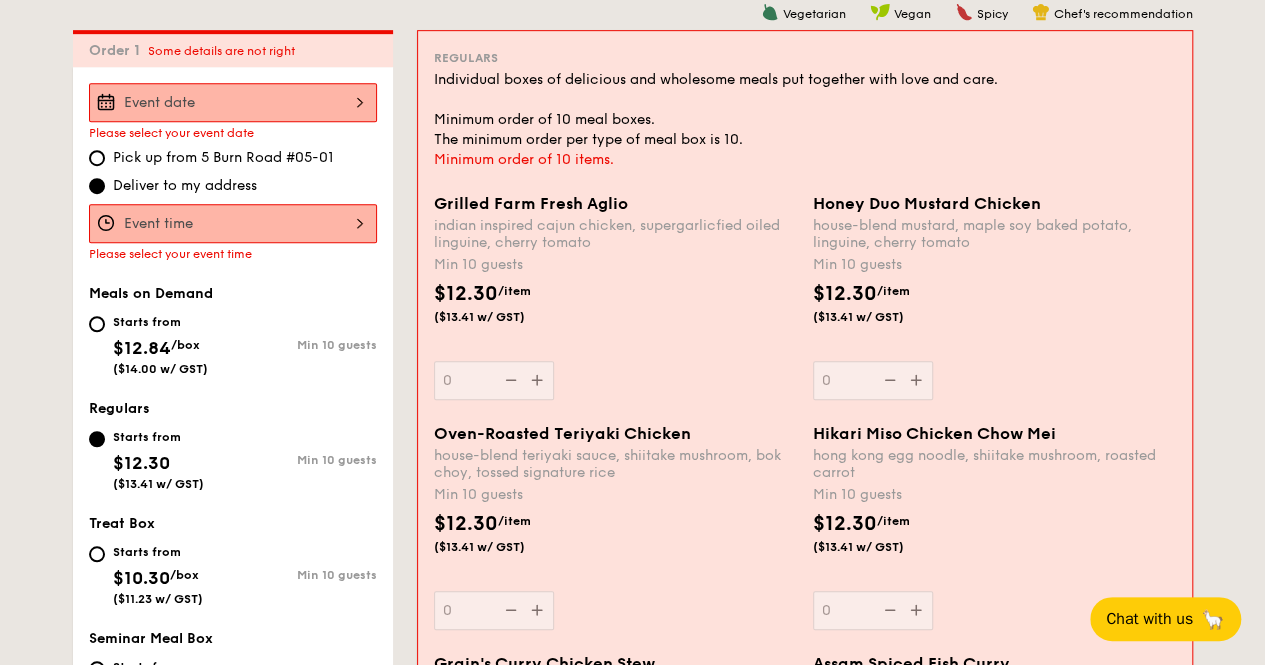 click at bounding box center (233, 102) 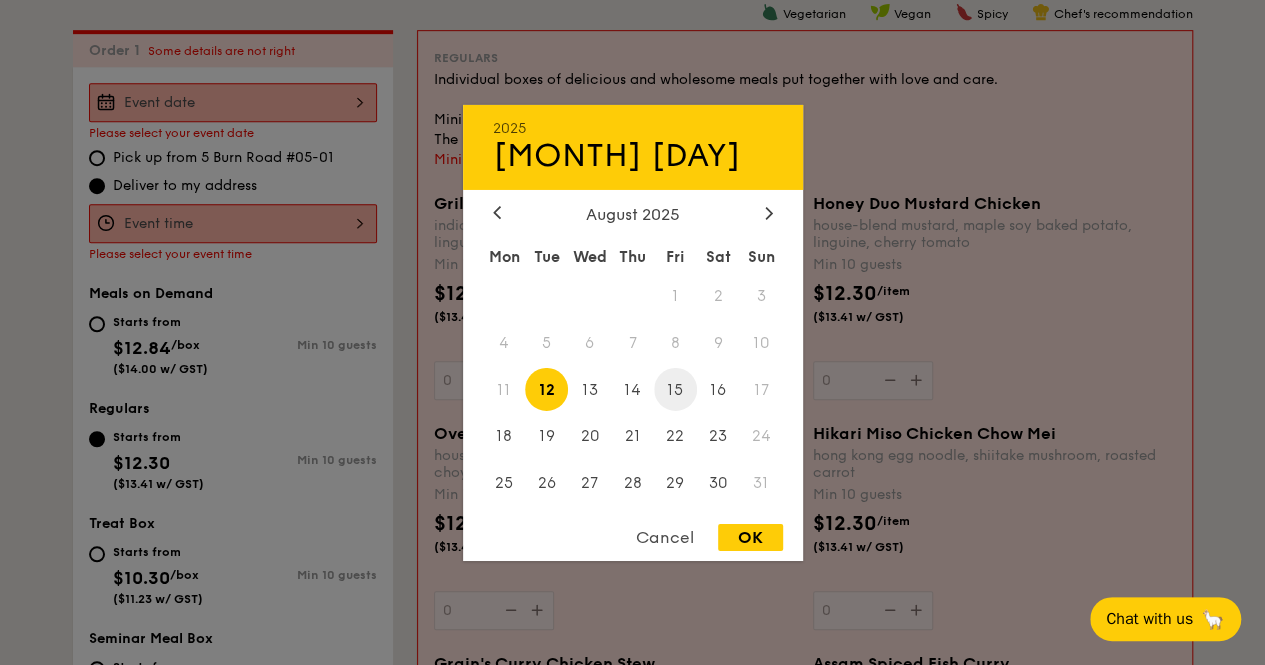click on "15" at bounding box center (675, 389) 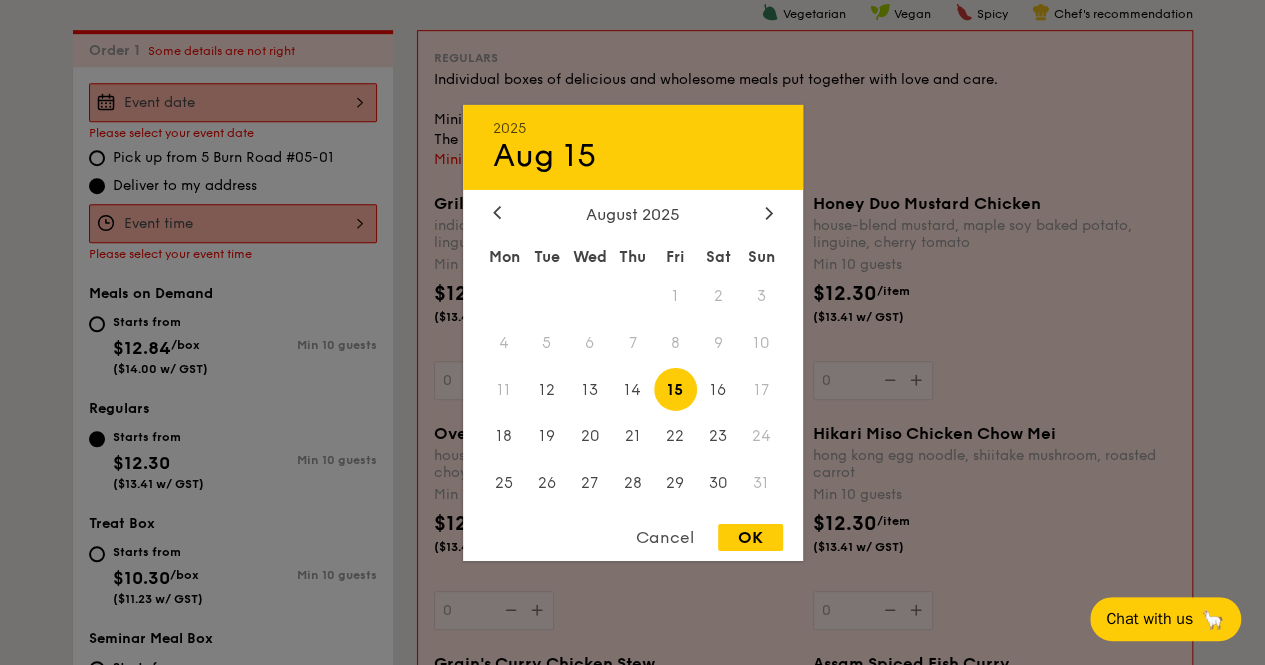 click on "OK" at bounding box center [750, 537] 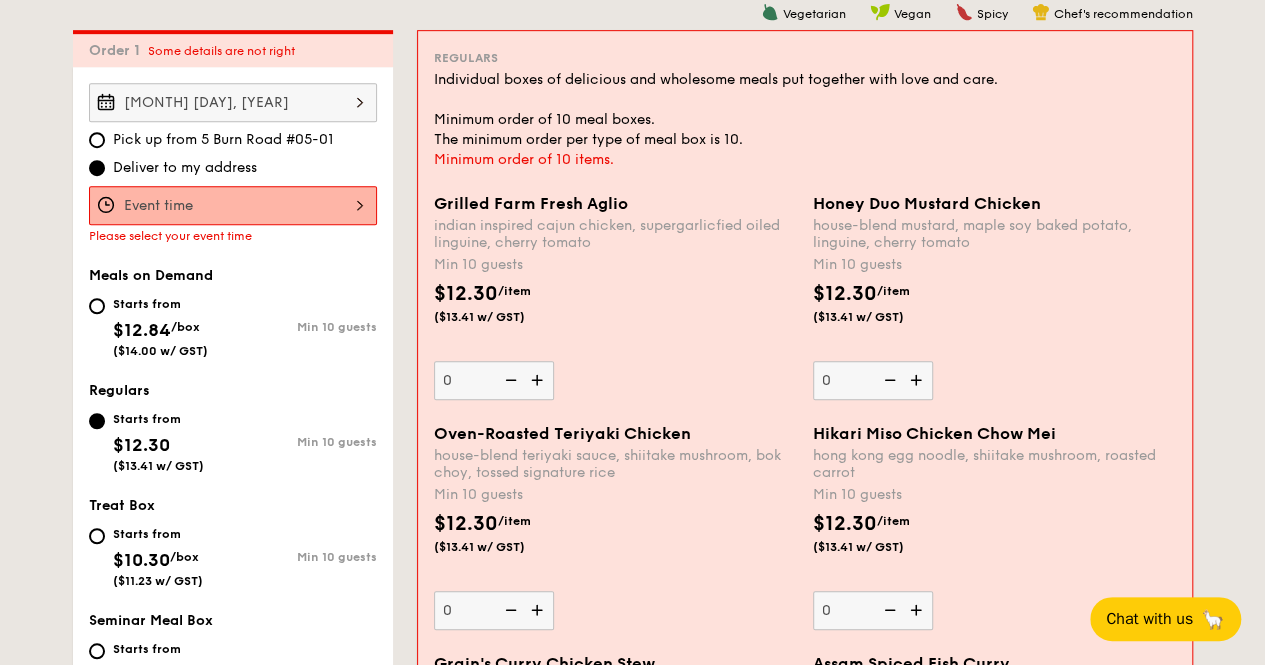 click at bounding box center (539, 380) 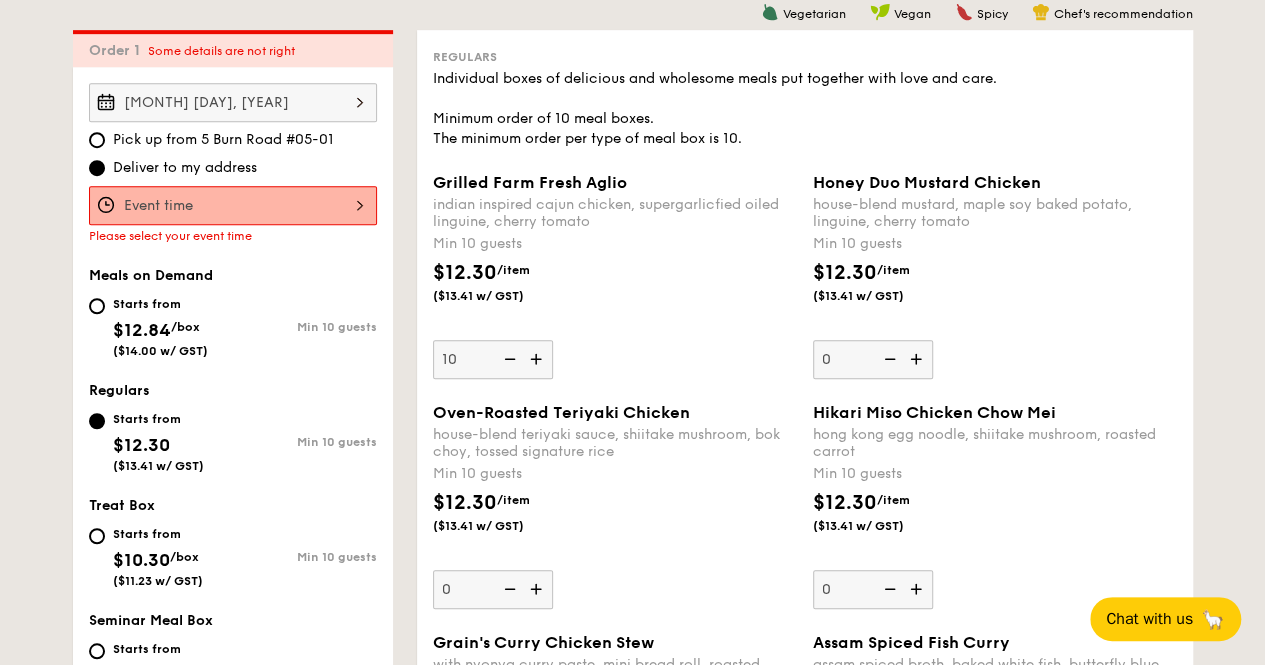 click at bounding box center (508, 359) 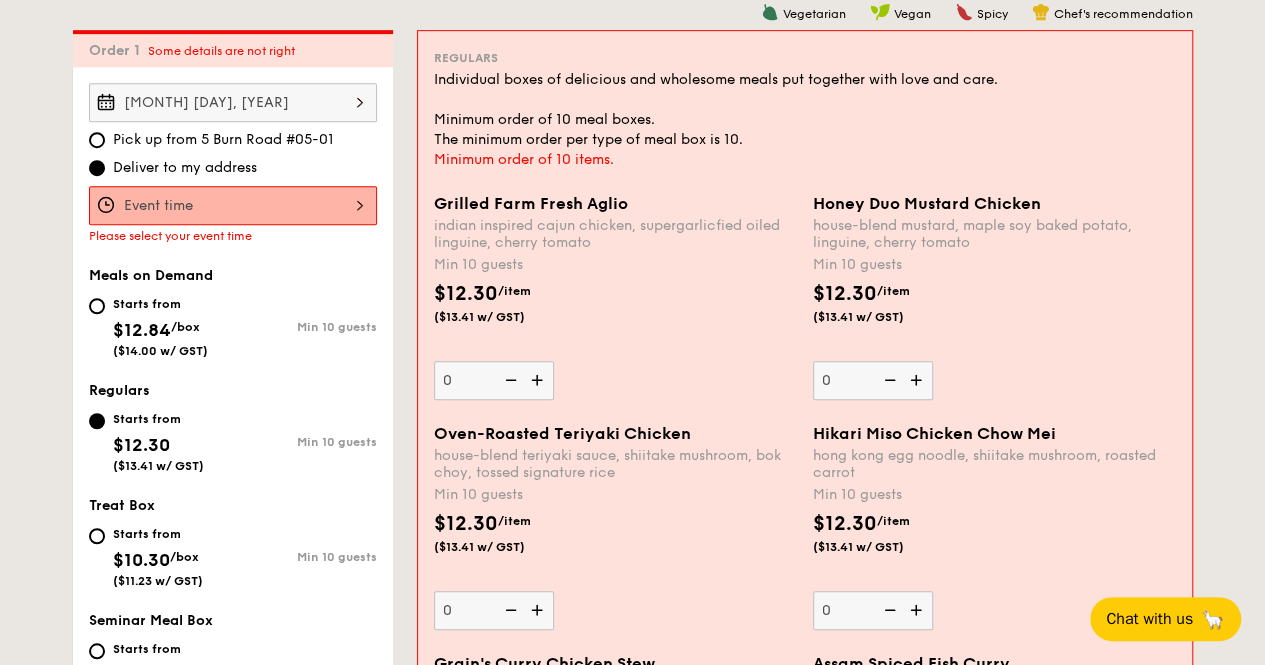 click at bounding box center [539, 380] 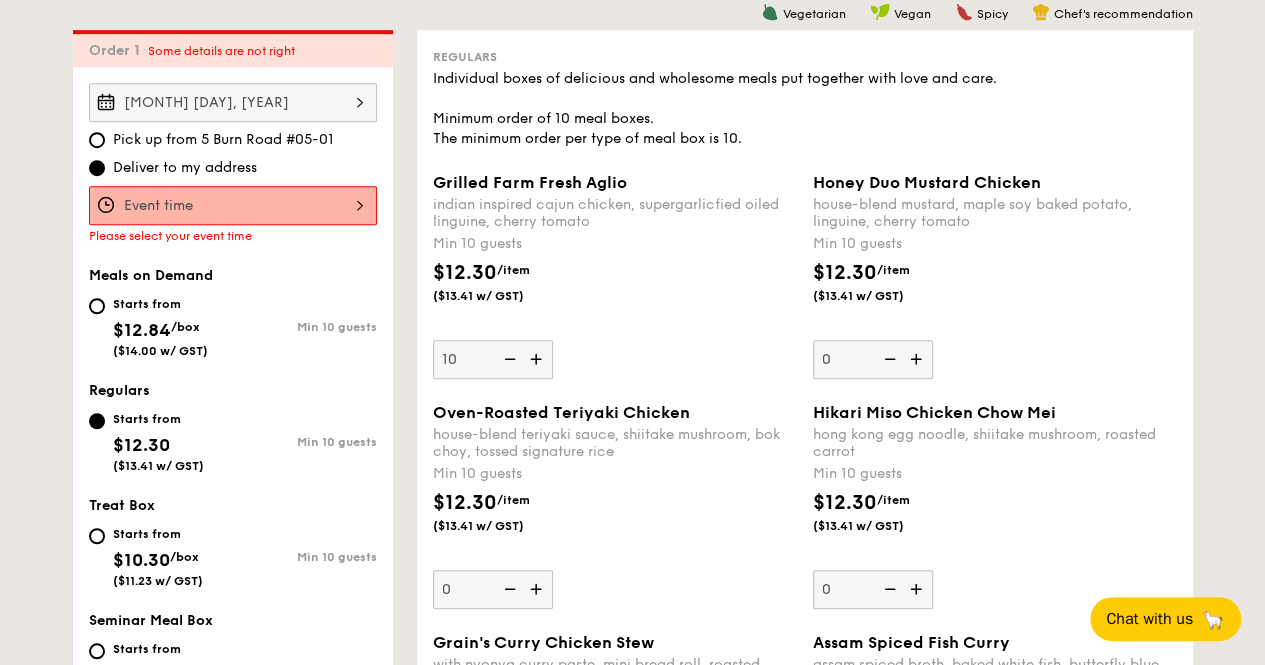 click at bounding box center (538, 359) 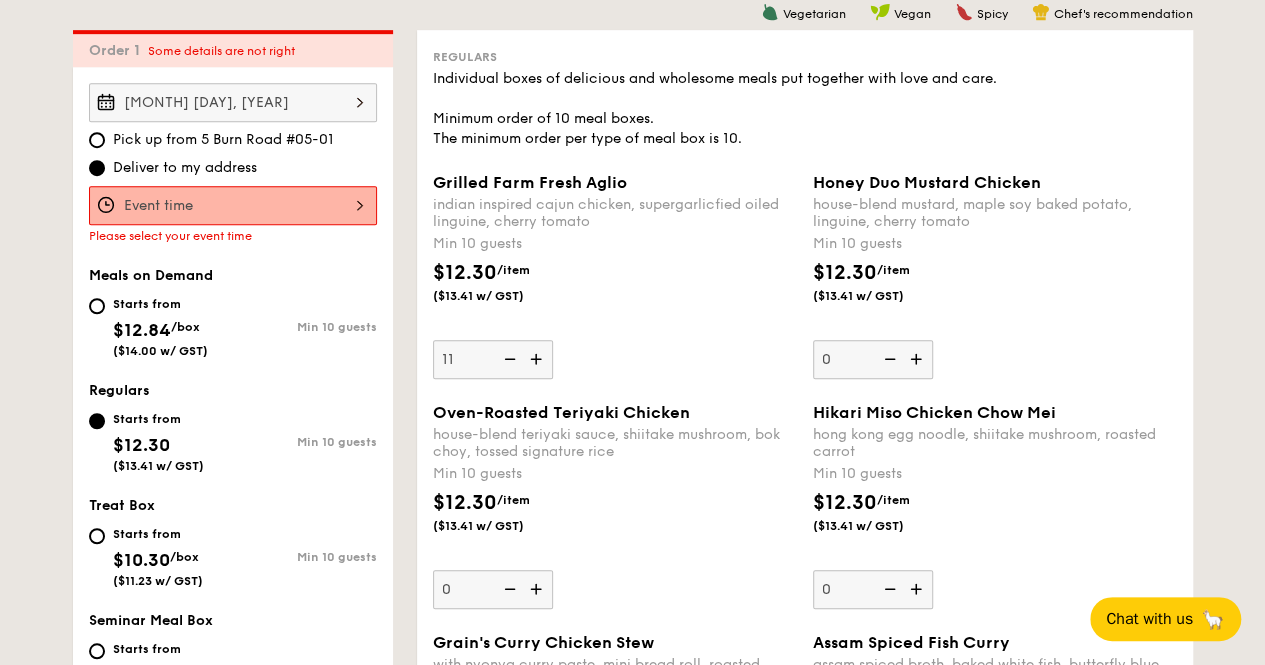 click at bounding box center (508, 359) 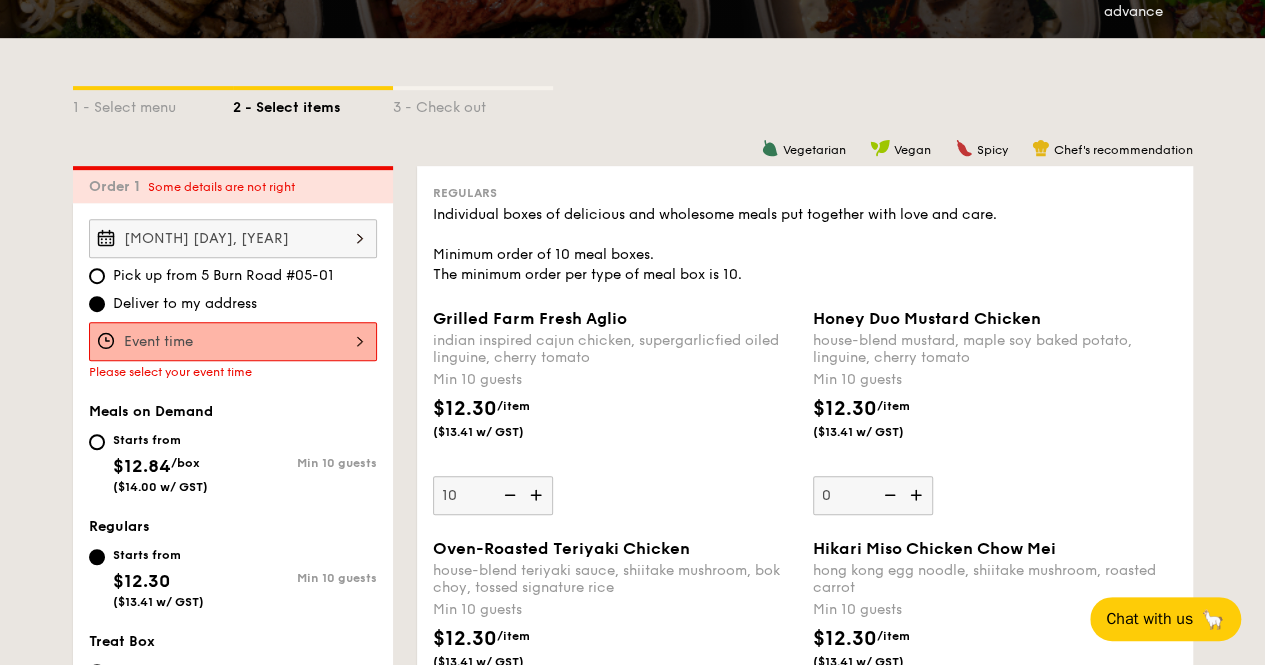 scroll, scrollTop: 436, scrollLeft: 0, axis: vertical 